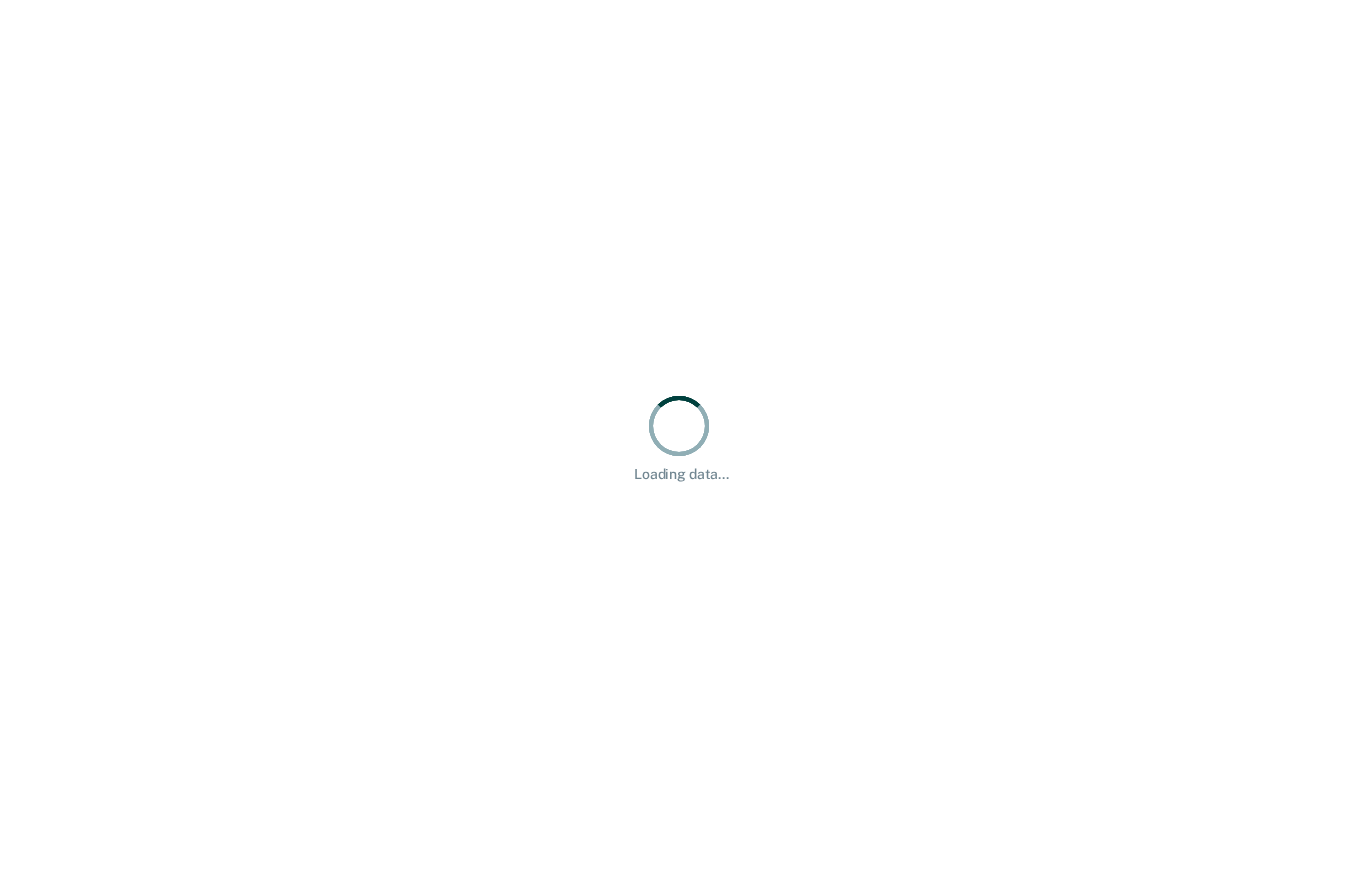 scroll, scrollTop: 0, scrollLeft: 0, axis: both 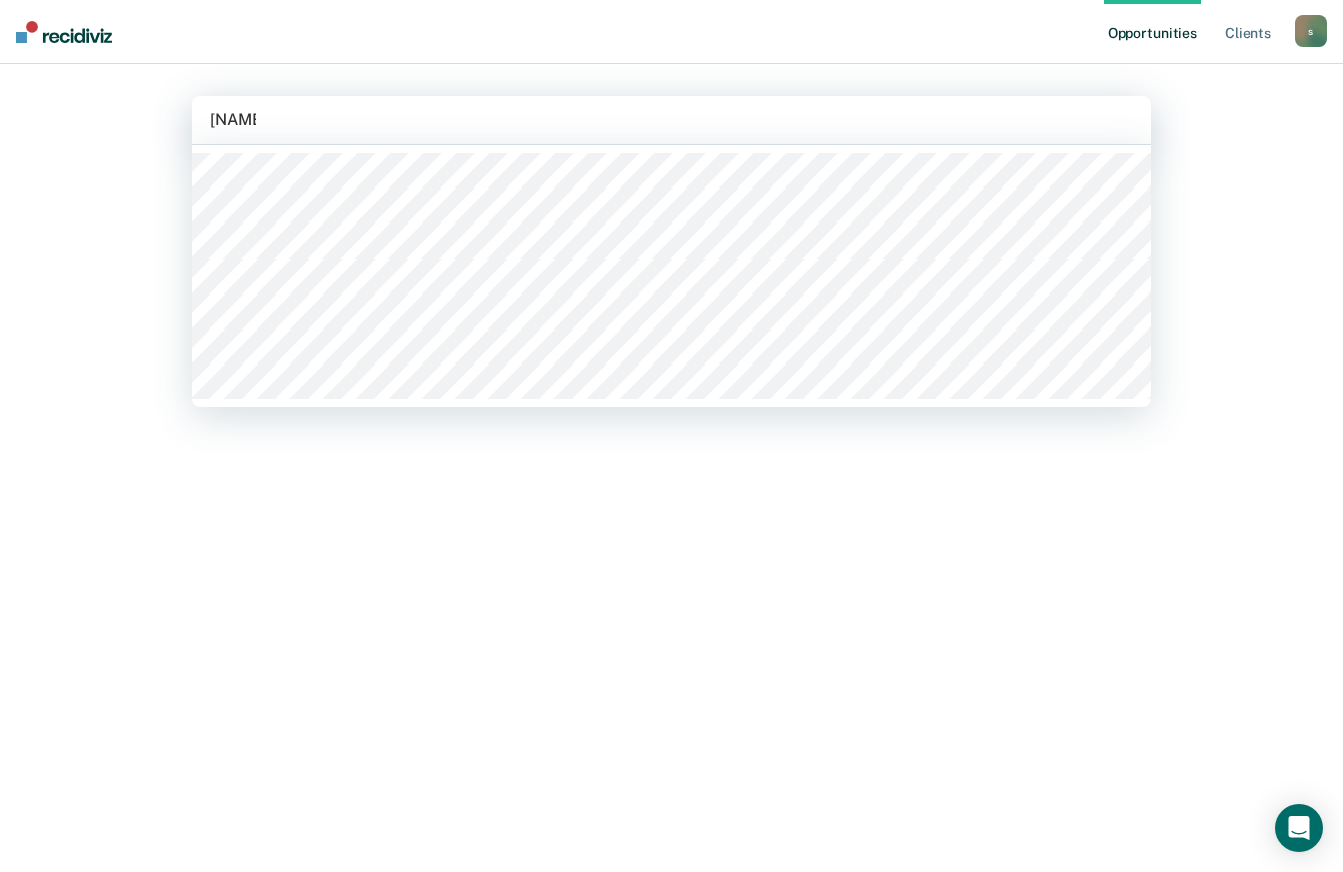 type on "randol" 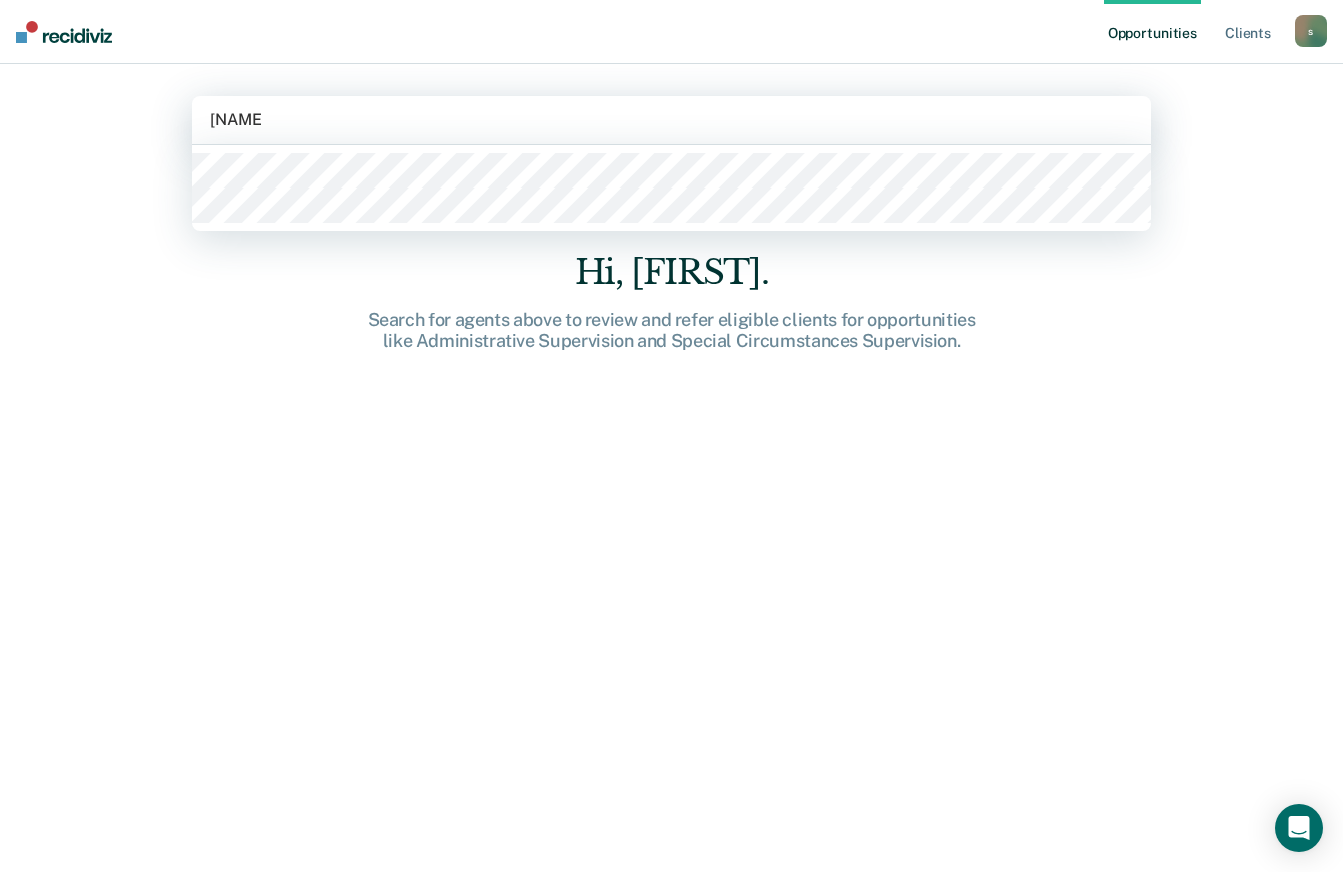 type 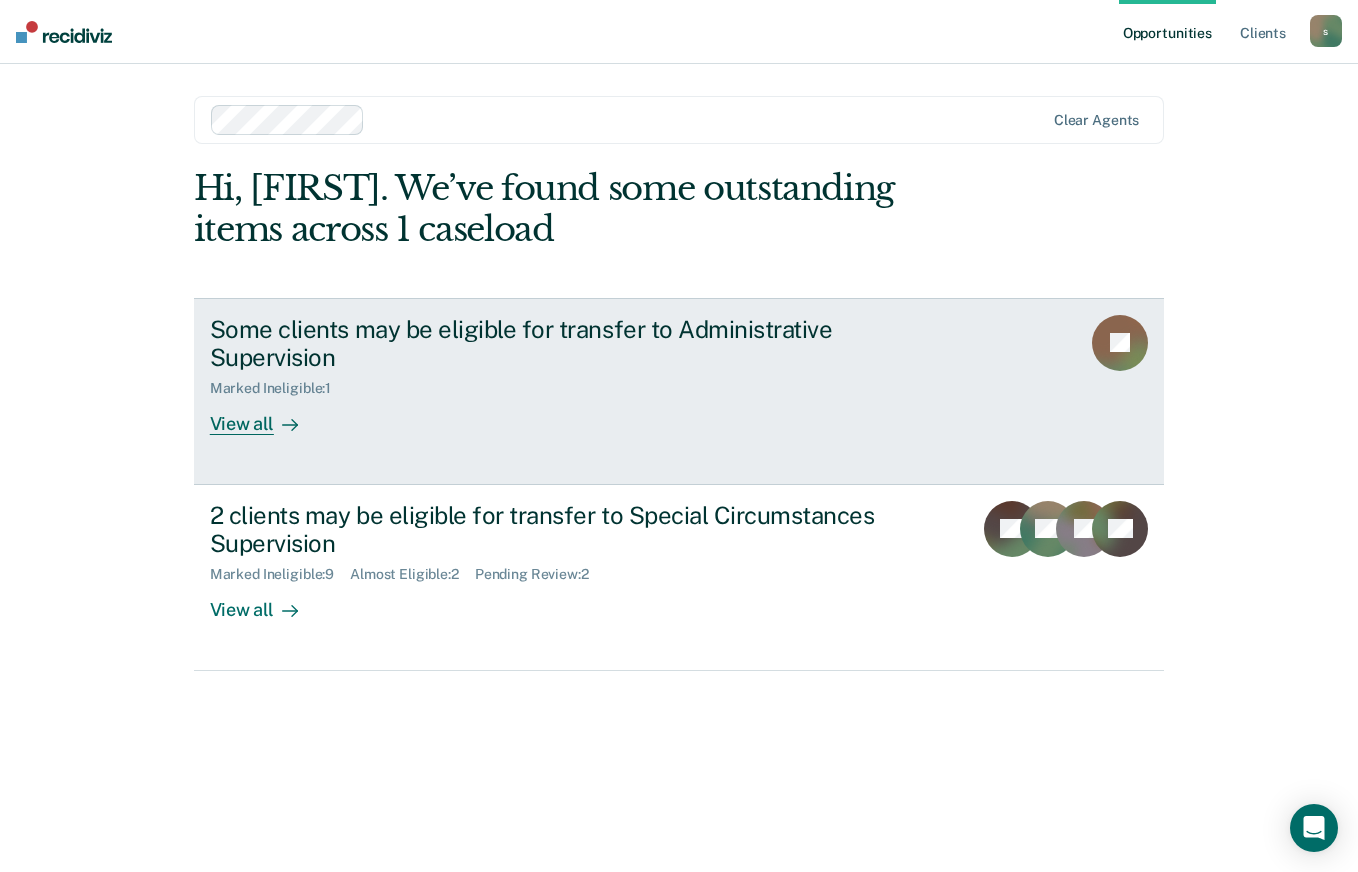 click at bounding box center [286, 424] 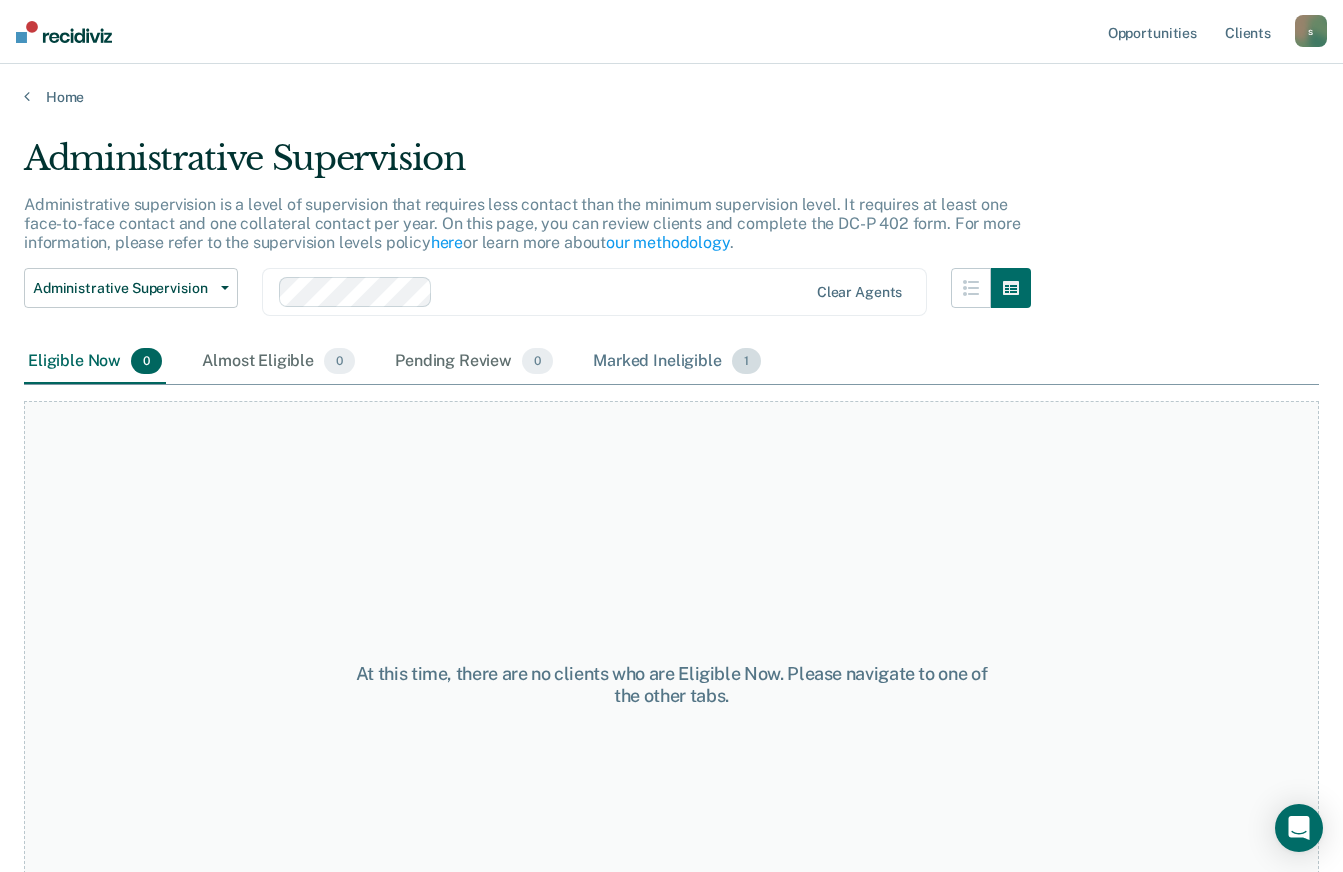 click on "Marked Ineligible 1" at bounding box center (677, 362) 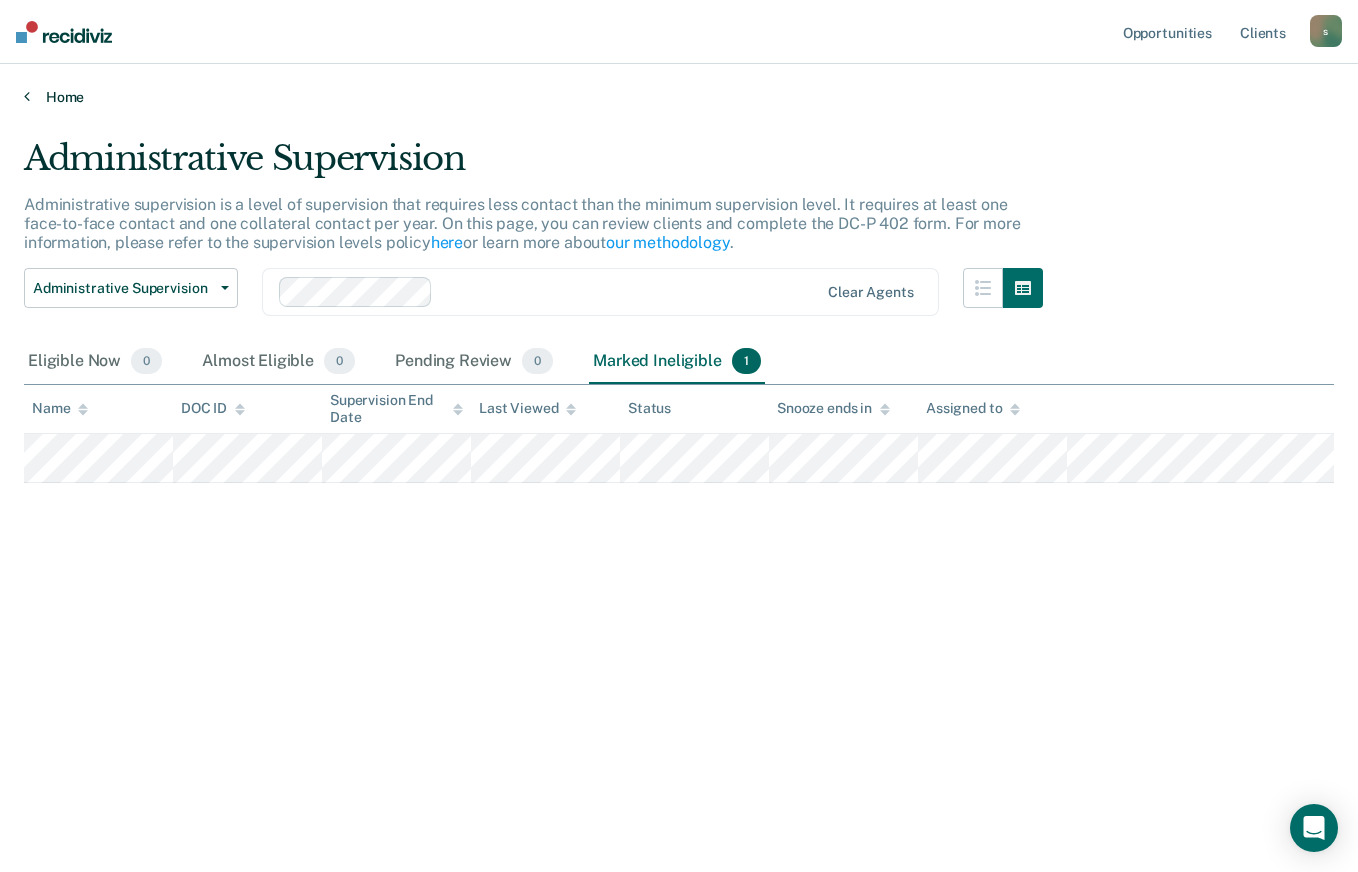 click on "Home" at bounding box center (679, 97) 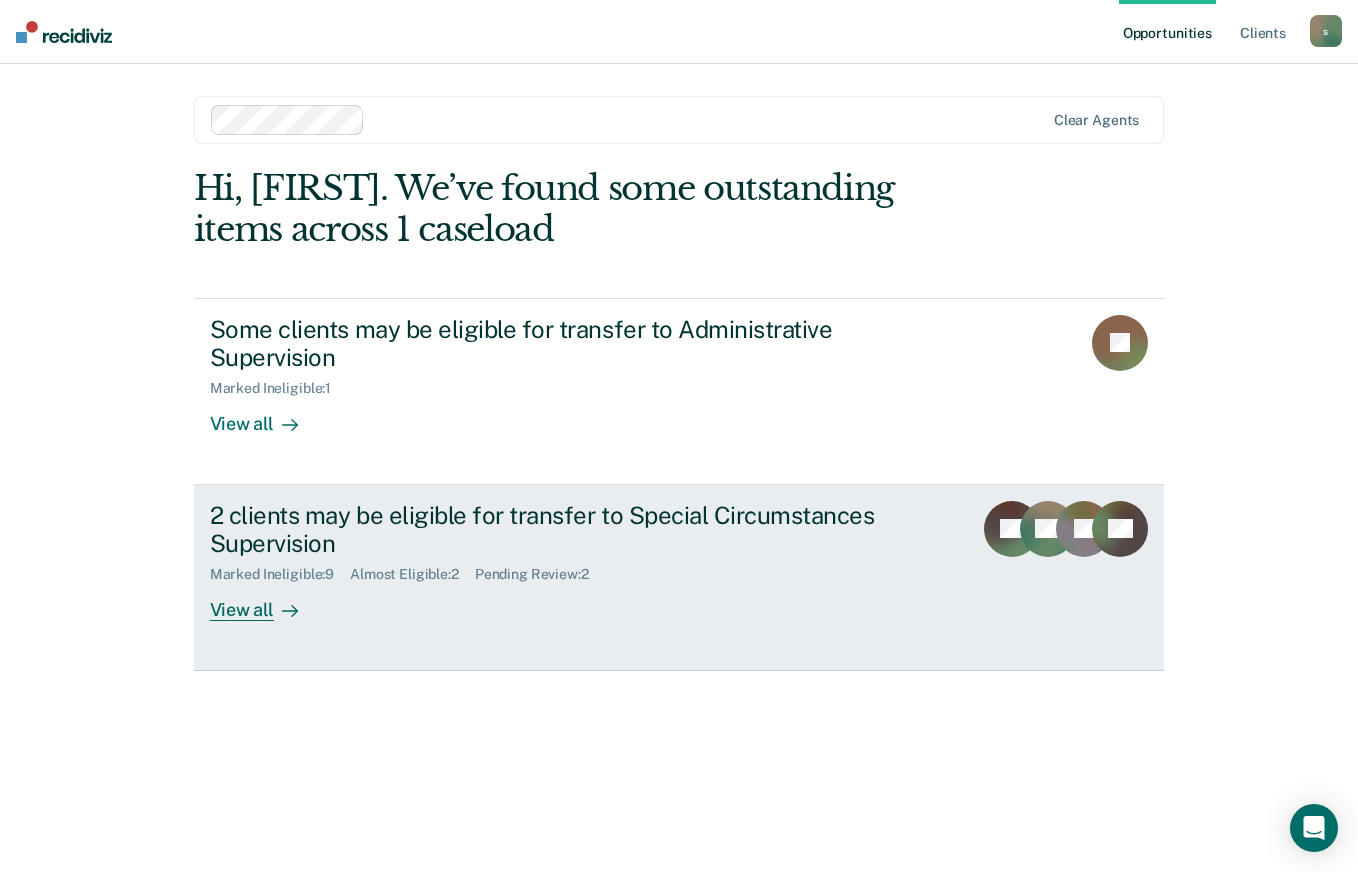 click on "Marked Ineligible :  9 Almost Eligible :  2 Pending Review :  2" at bounding box center [561, 570] 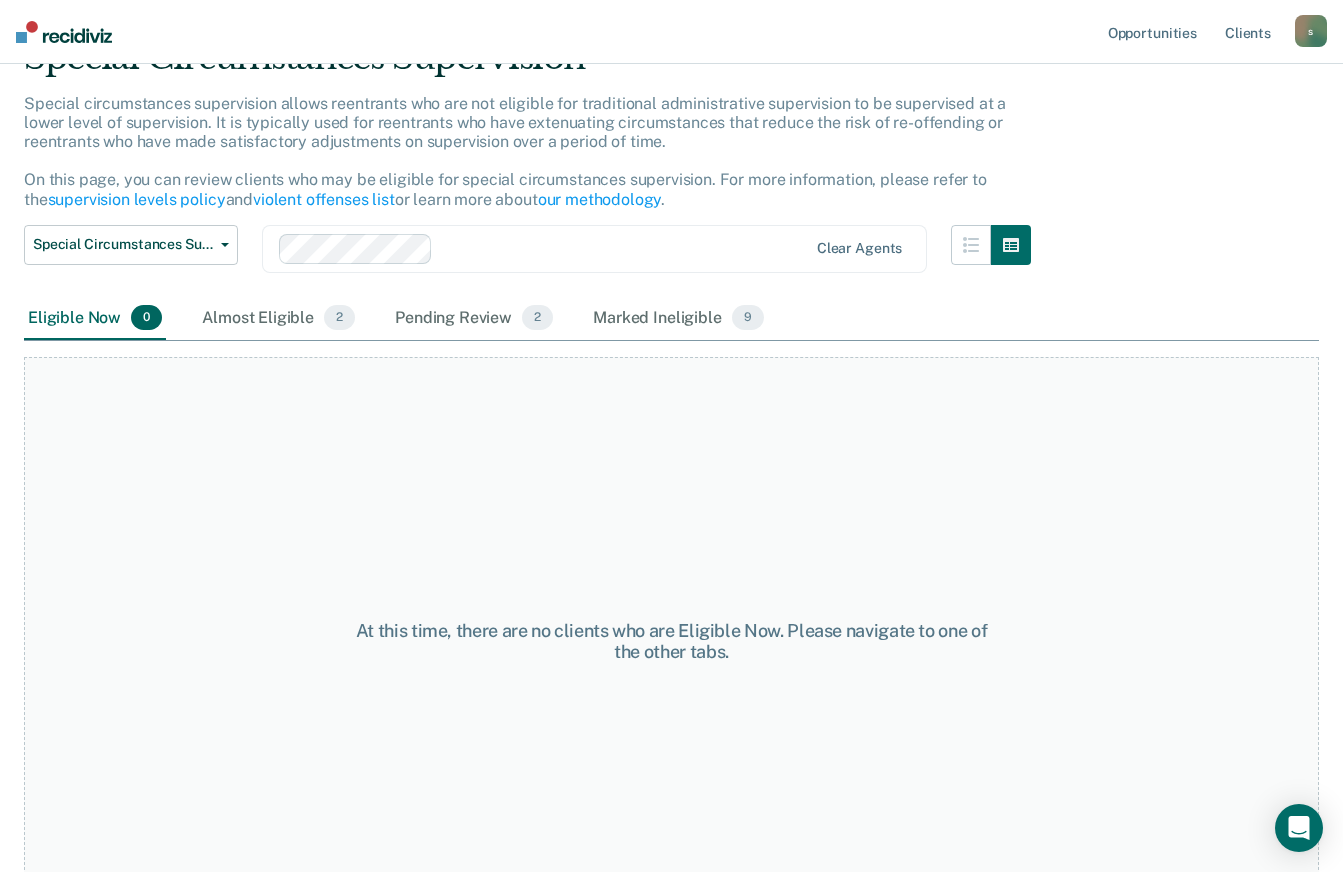 scroll, scrollTop: 126, scrollLeft: 0, axis: vertical 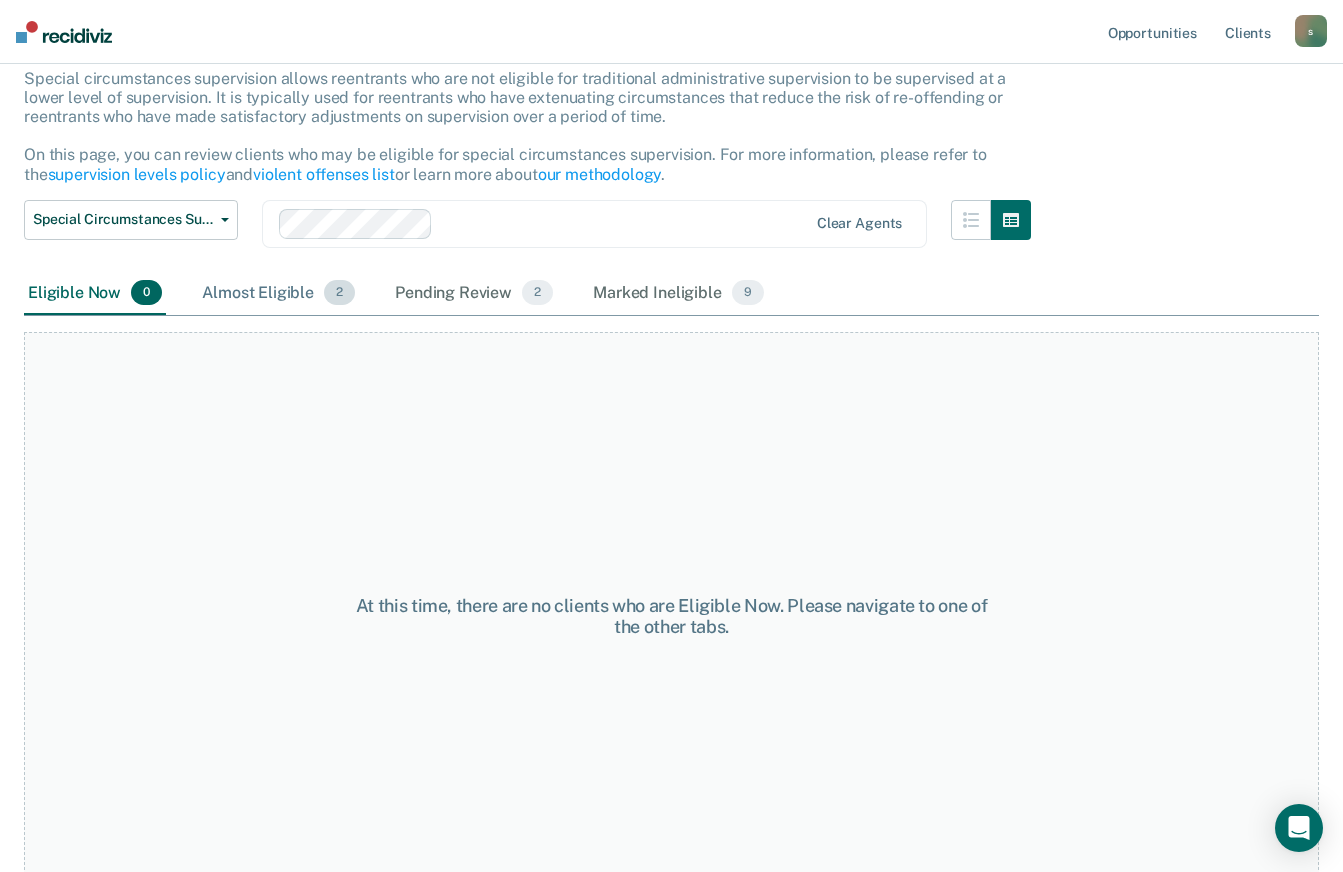 click on "Almost Eligible 2" at bounding box center (278, 294) 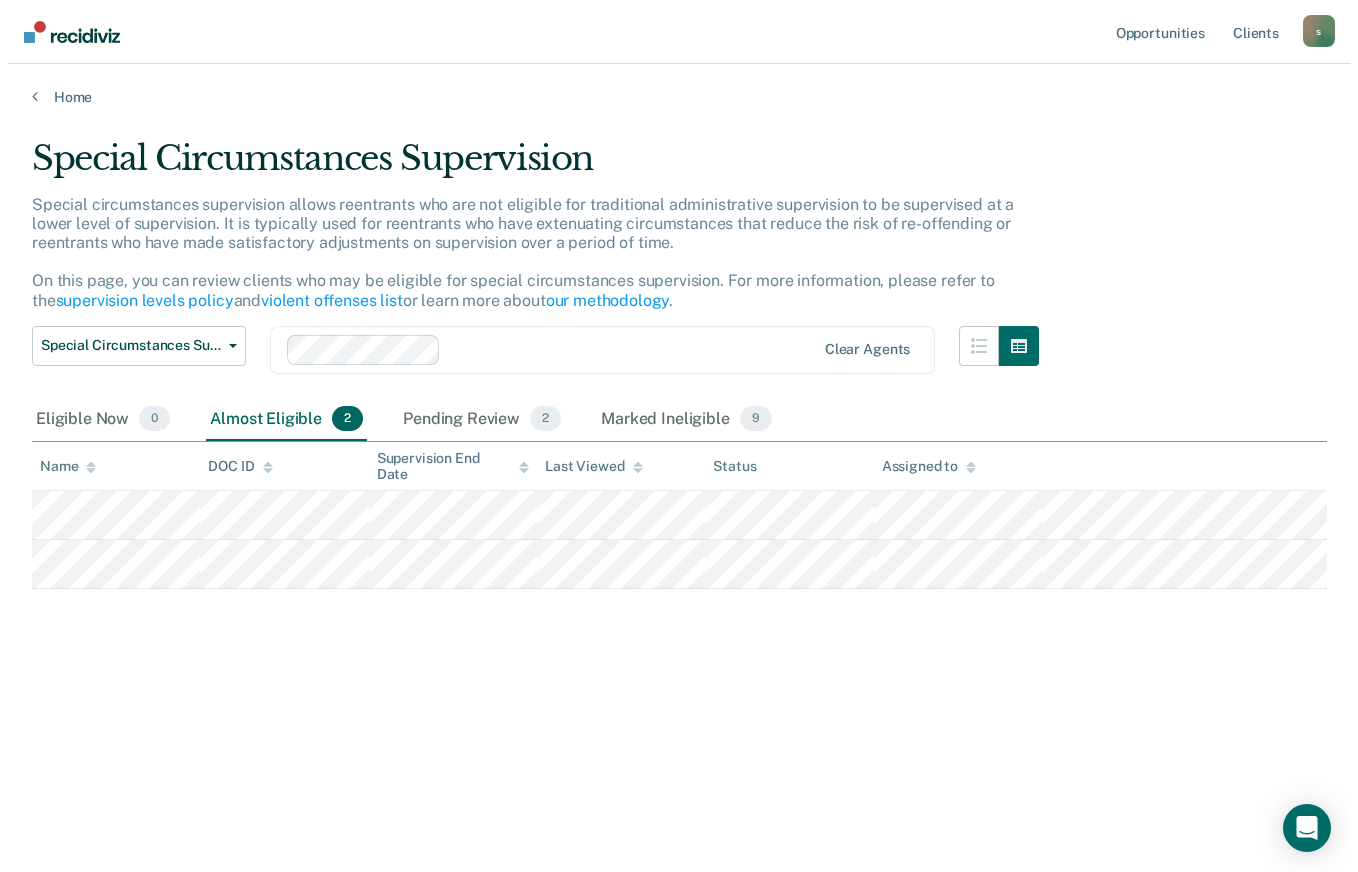 scroll, scrollTop: 0, scrollLeft: 0, axis: both 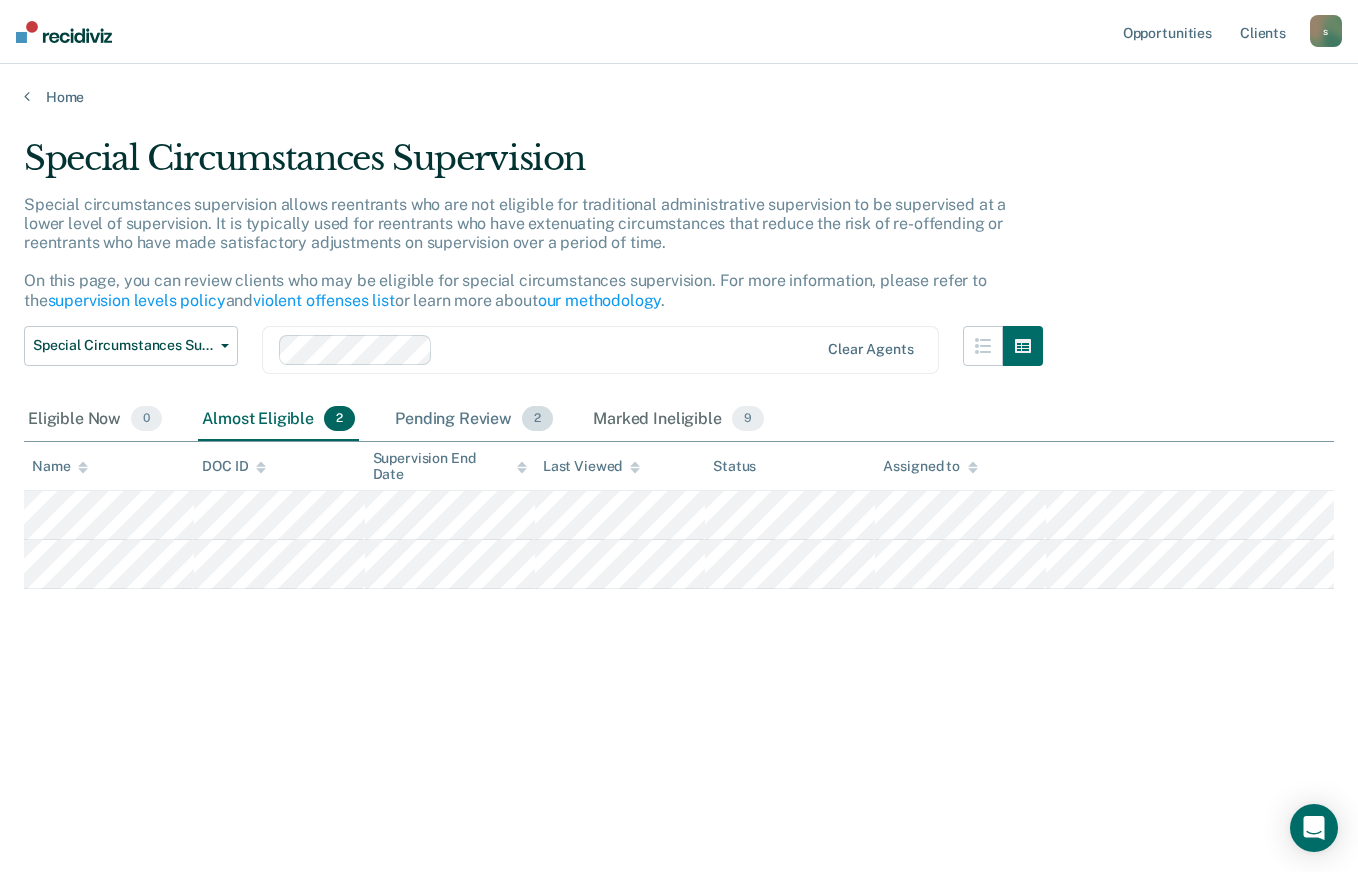 click on "Pending Review 2" at bounding box center (474, 420) 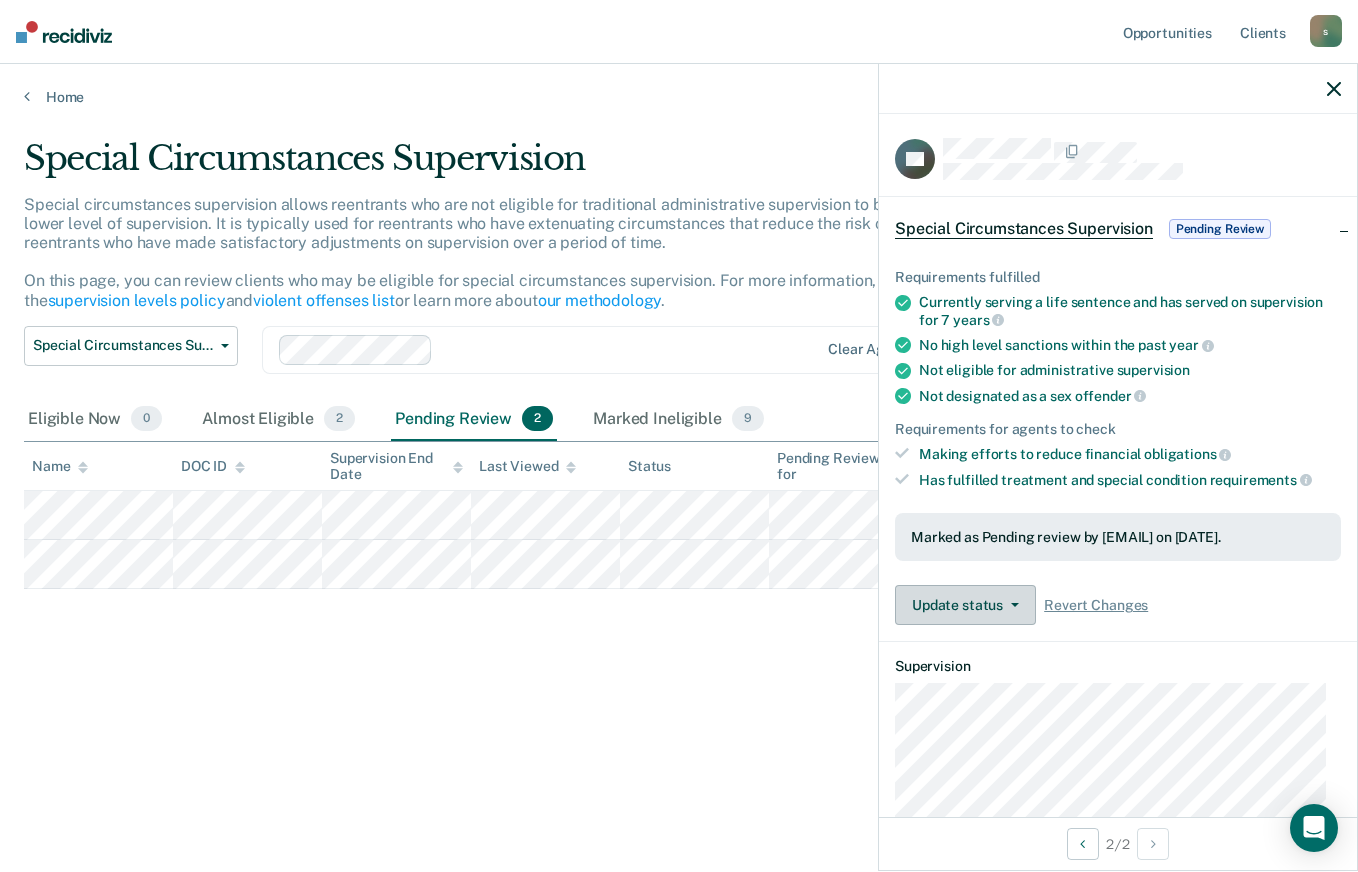 click on "Update status" at bounding box center [965, 605] 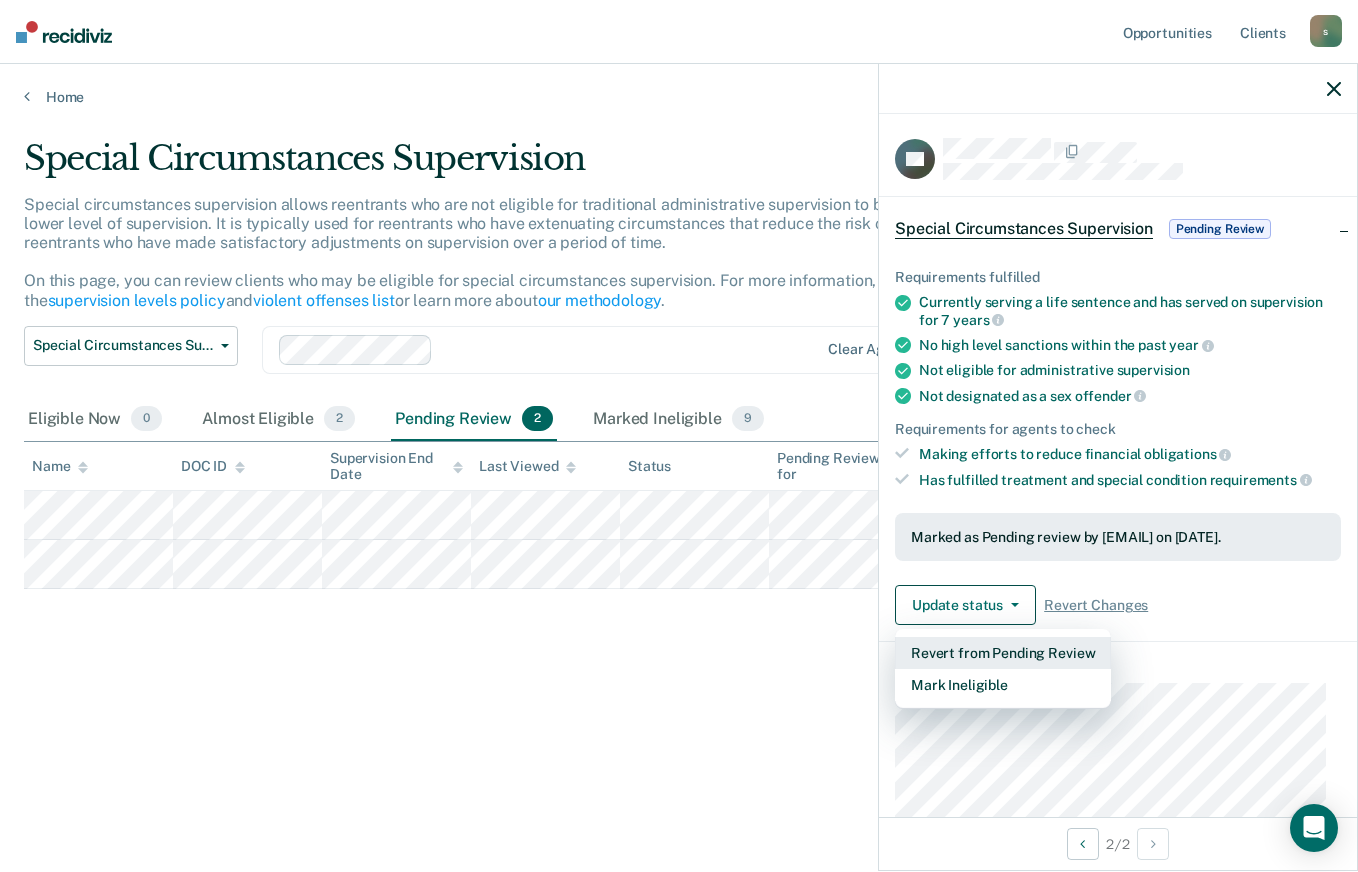click on "Revert from Pending Review" at bounding box center (1003, 653) 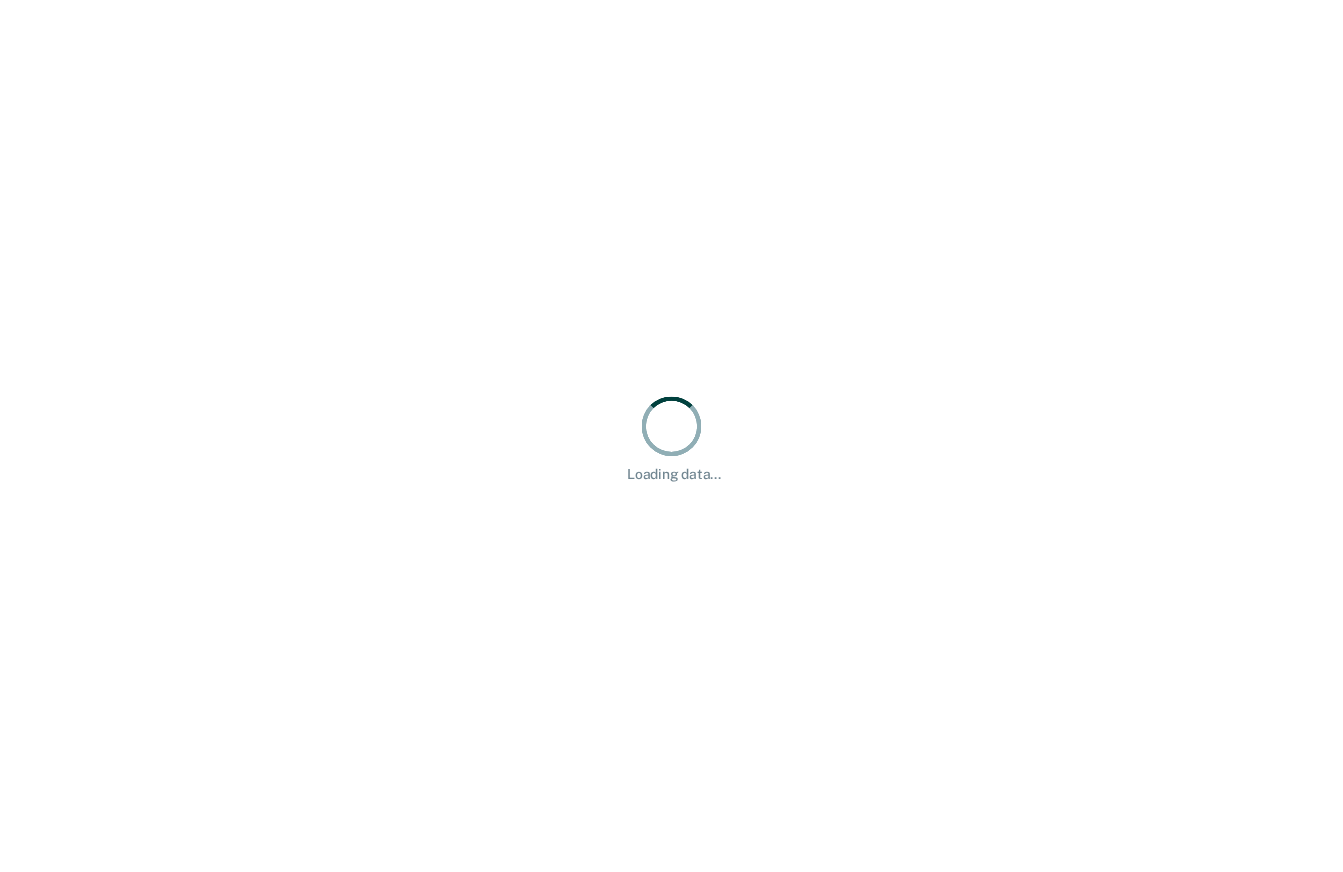 scroll, scrollTop: 0, scrollLeft: 0, axis: both 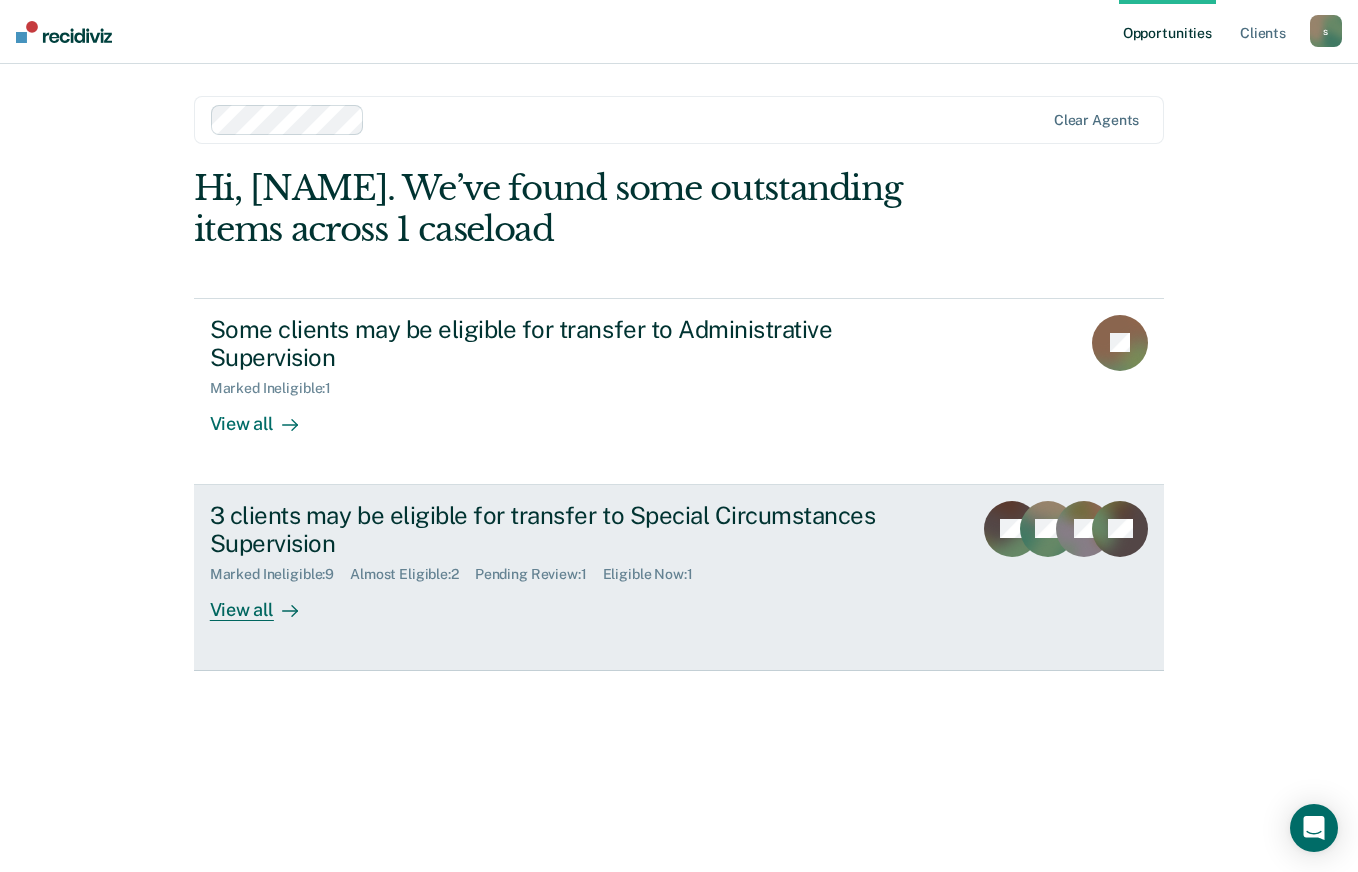 click on "3 clients may be eligible for transfer to Special Circumstances Supervision" at bounding box center (561, 530) 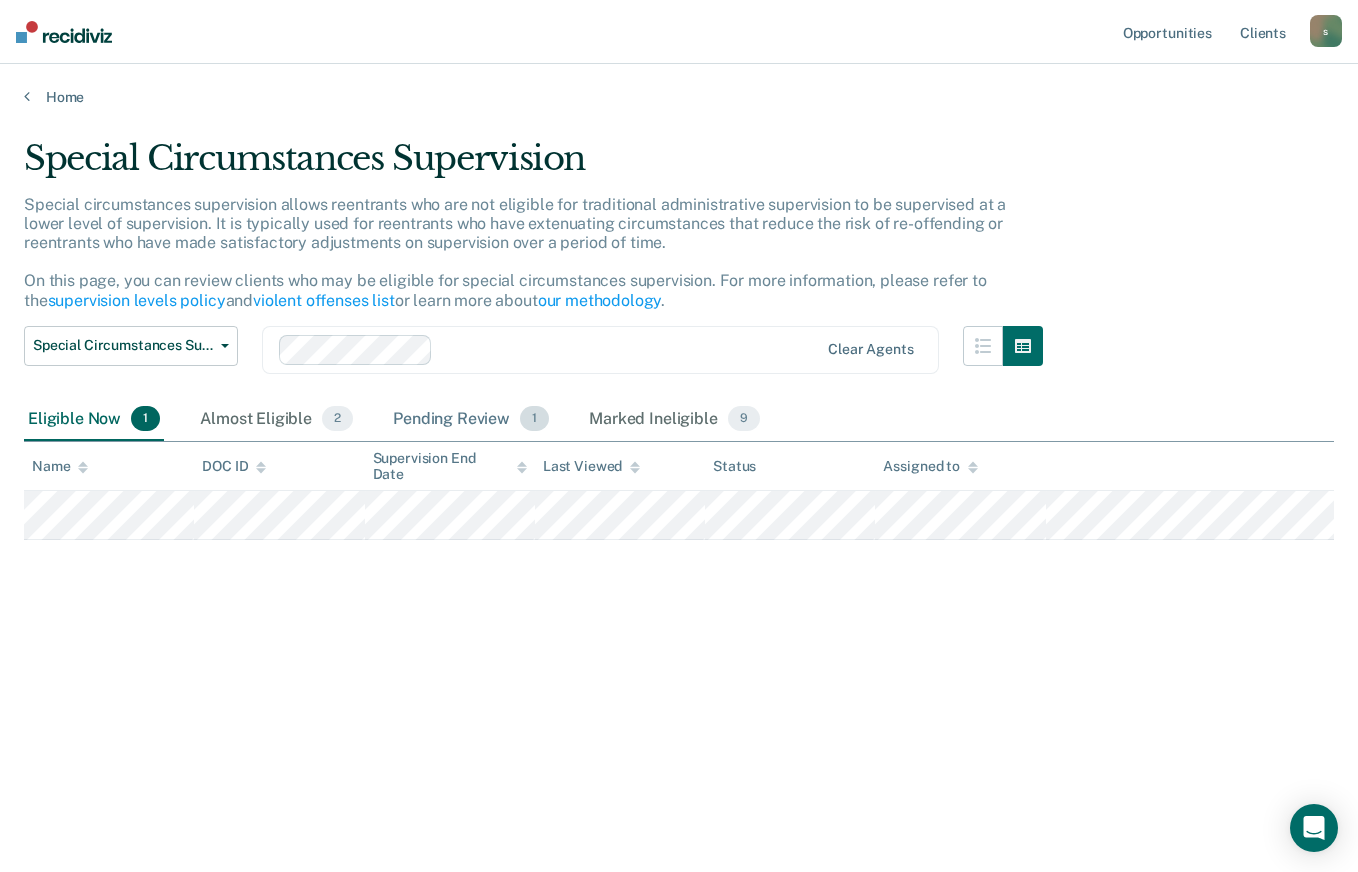 click on "Pending Review 1" at bounding box center (471, 420) 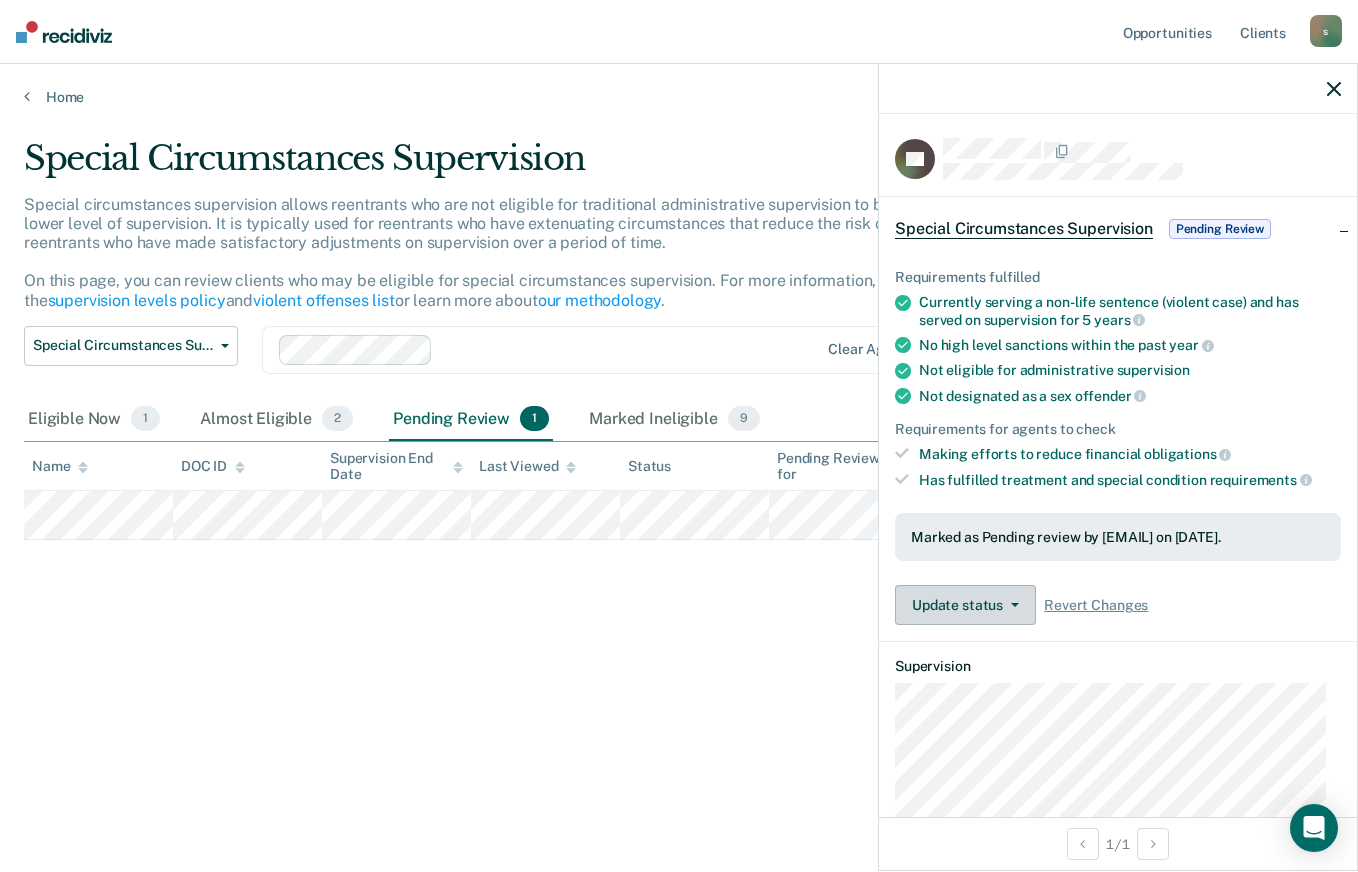 click 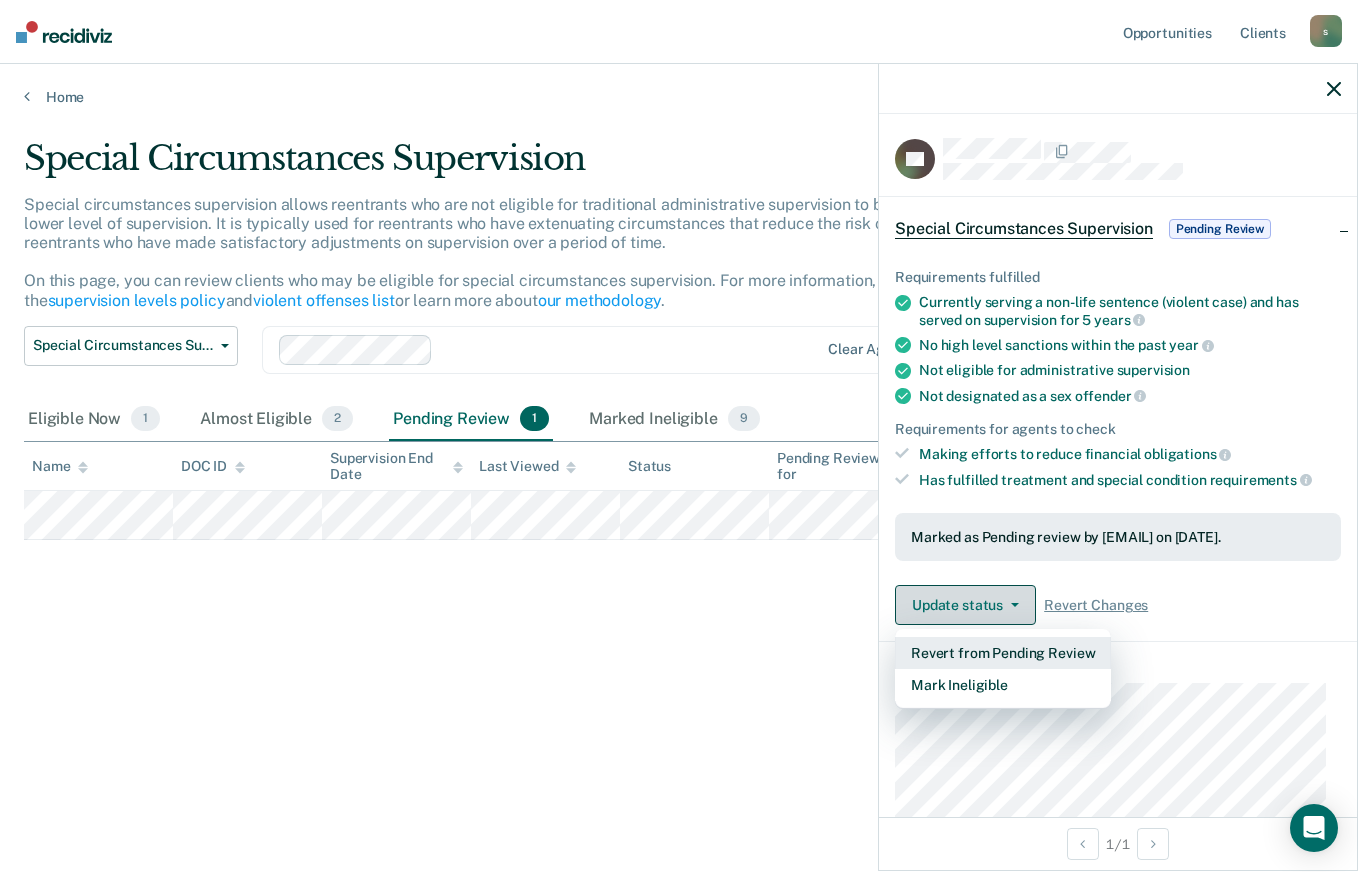 click on "Revert from Pending Review" at bounding box center (1003, 653) 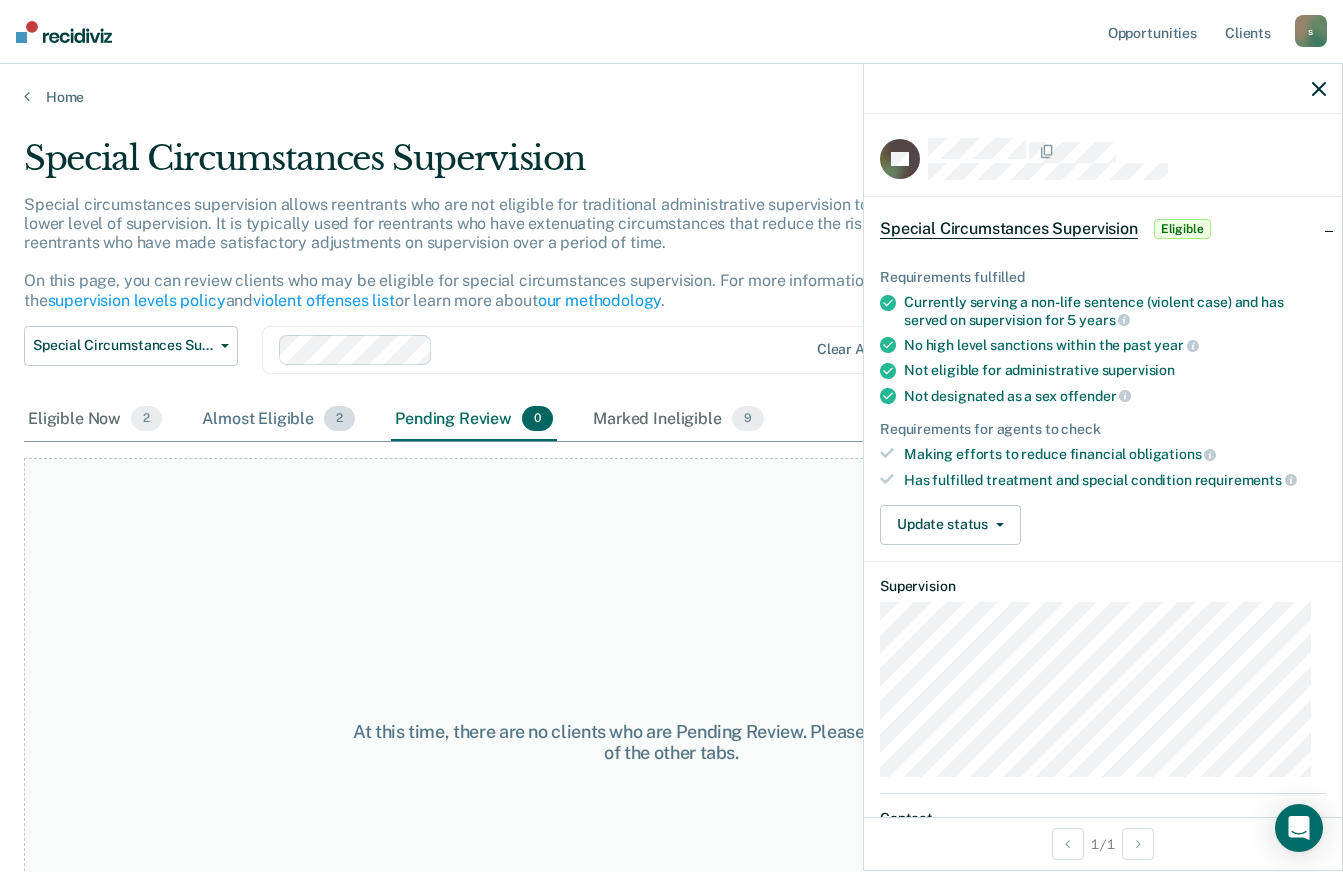 click on "Almost Eligible 2" at bounding box center [278, 420] 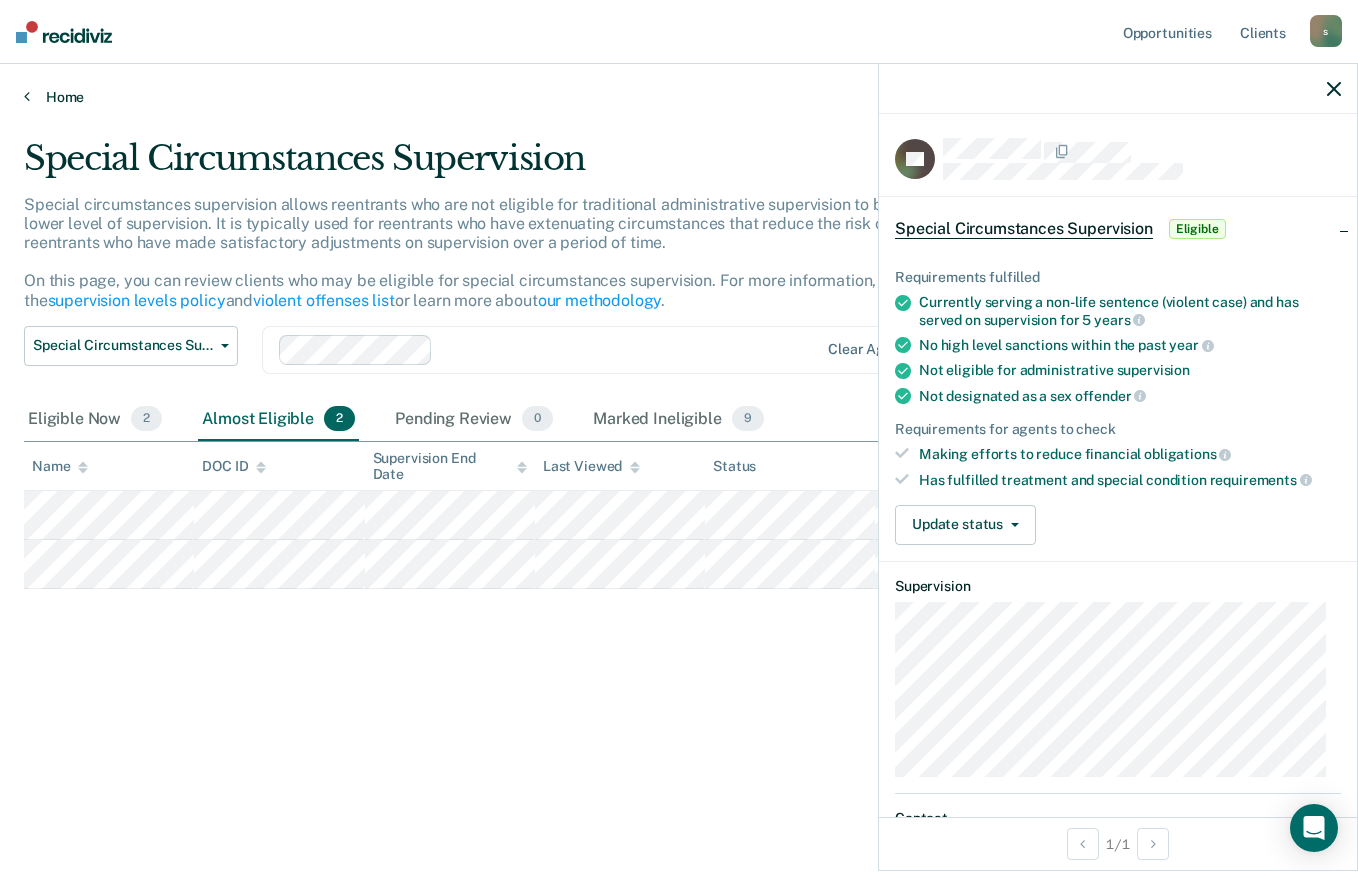 click on "Home" at bounding box center (679, 97) 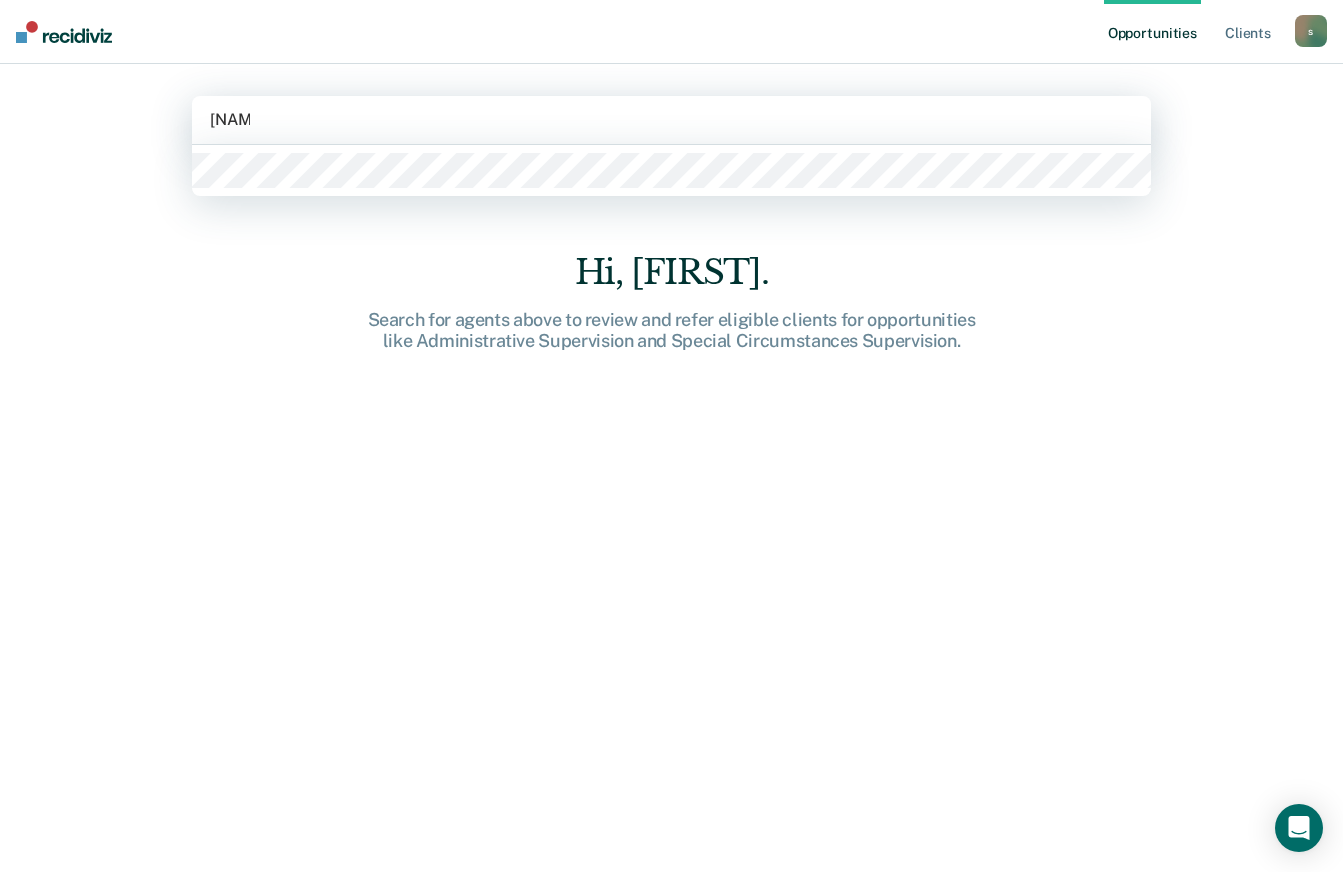 type on "Hi, [FIRST]. We’ve found some outstanding items across 1 caseload" 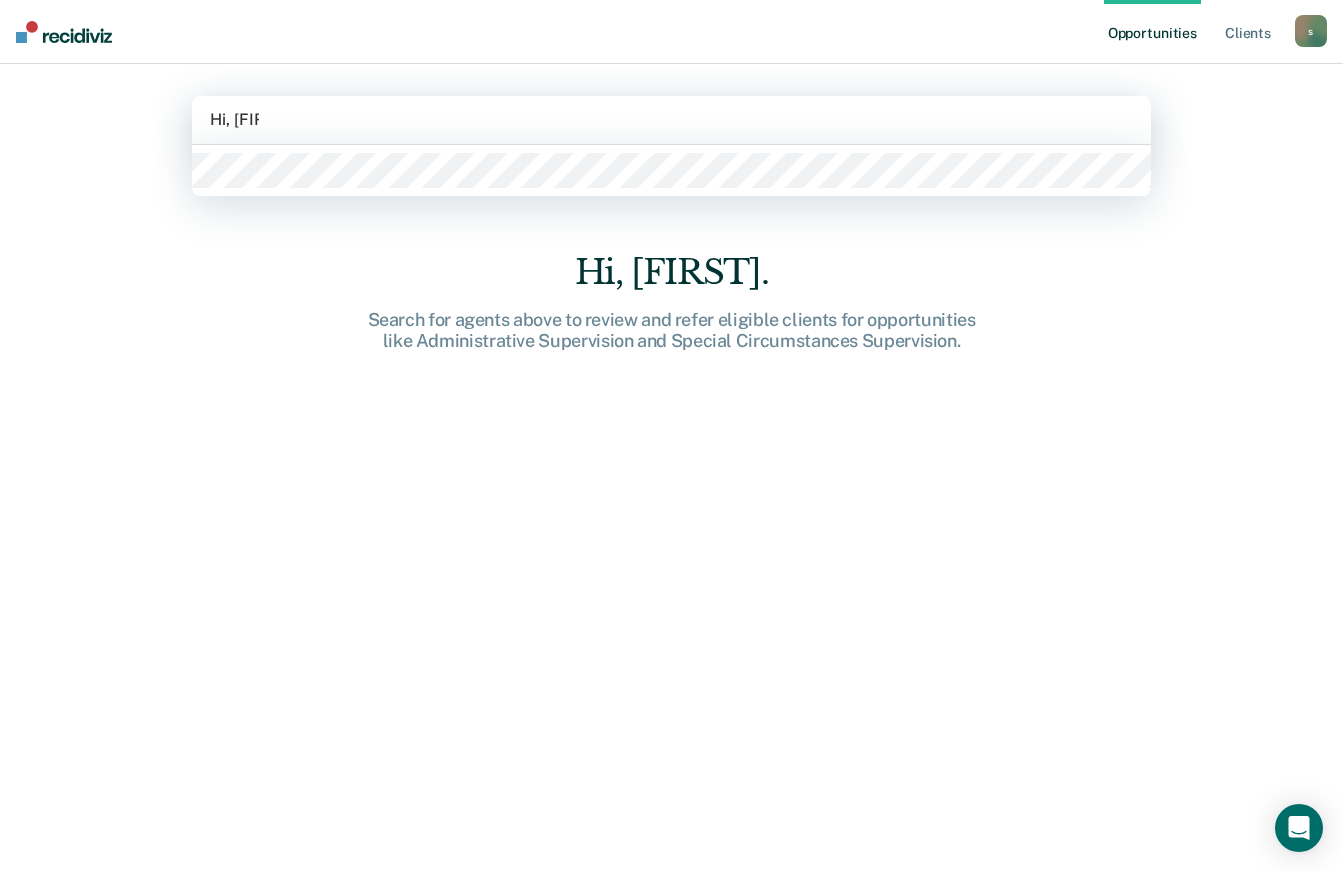 type 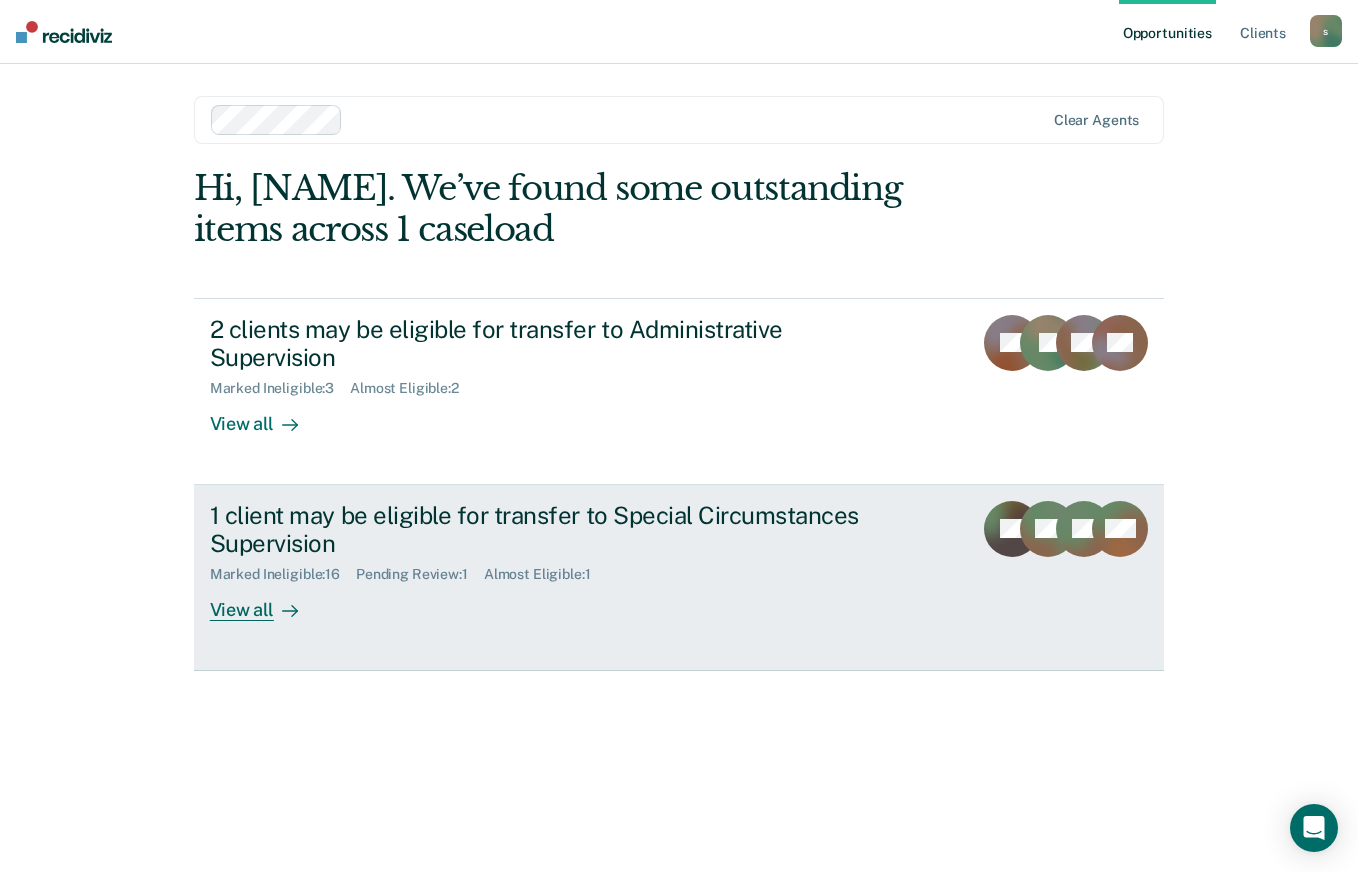click 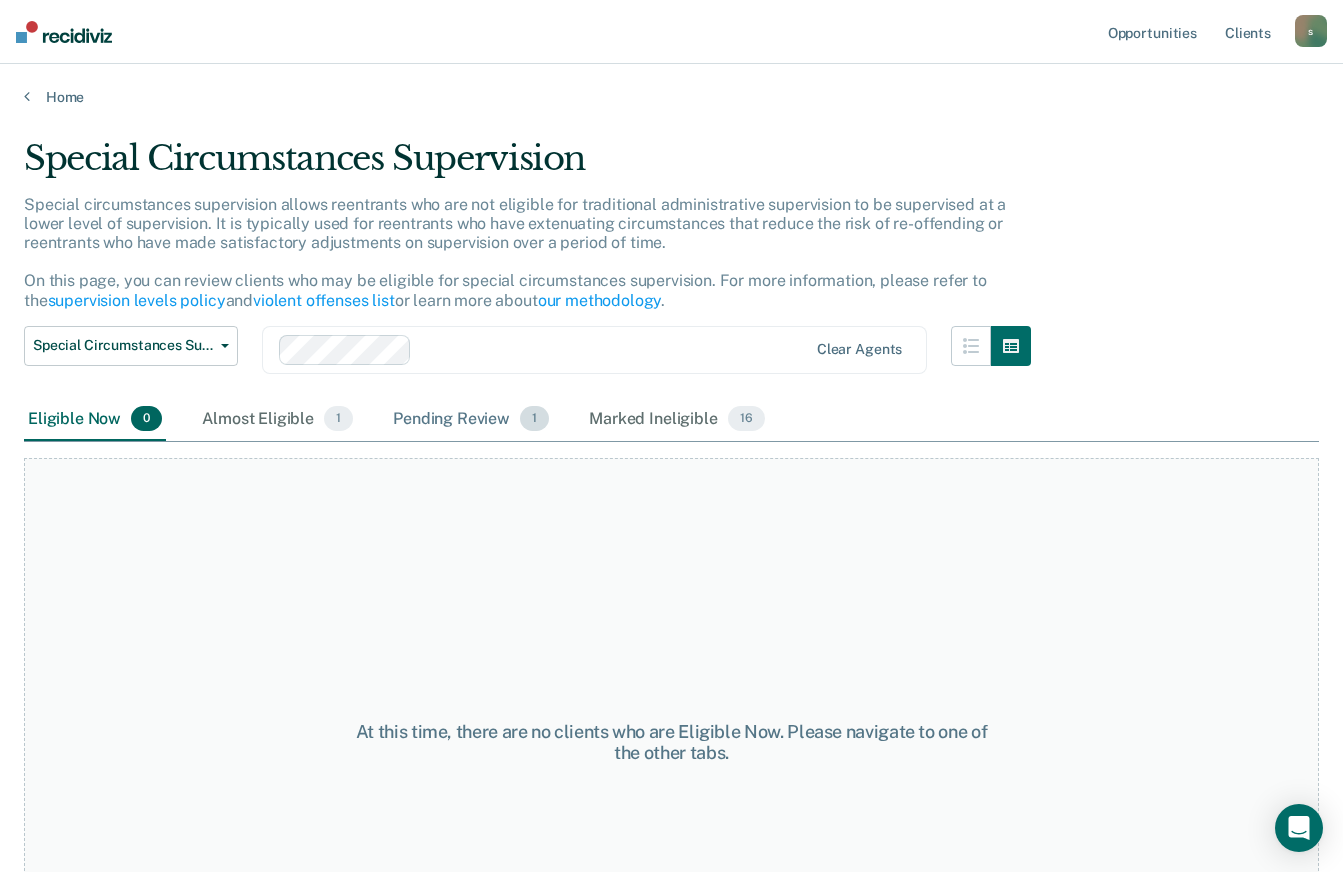 click on "1" at bounding box center (534, 419) 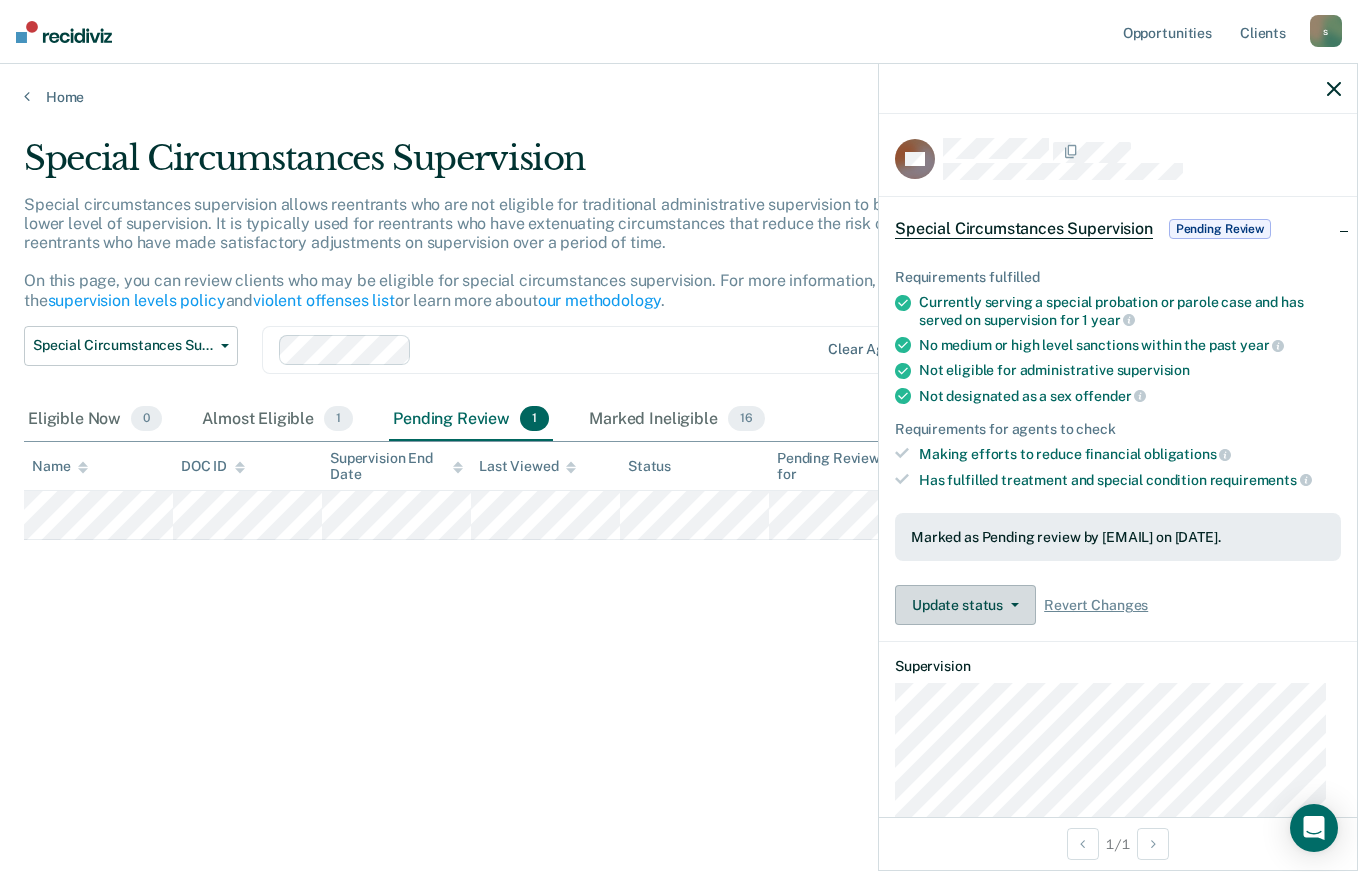 click at bounding box center (1011, 605) 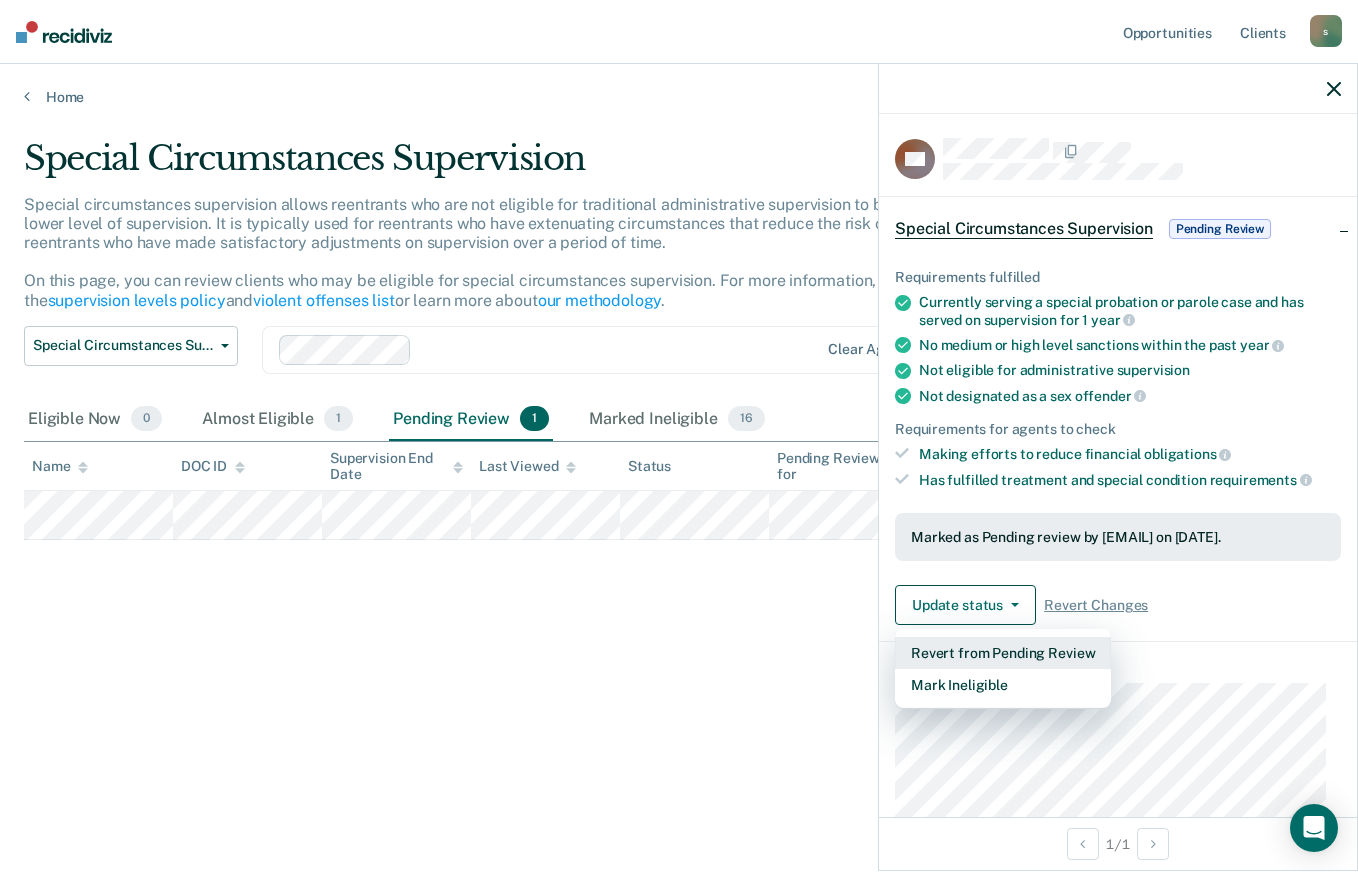 click on "Revert from Pending Review" at bounding box center (1003, 653) 